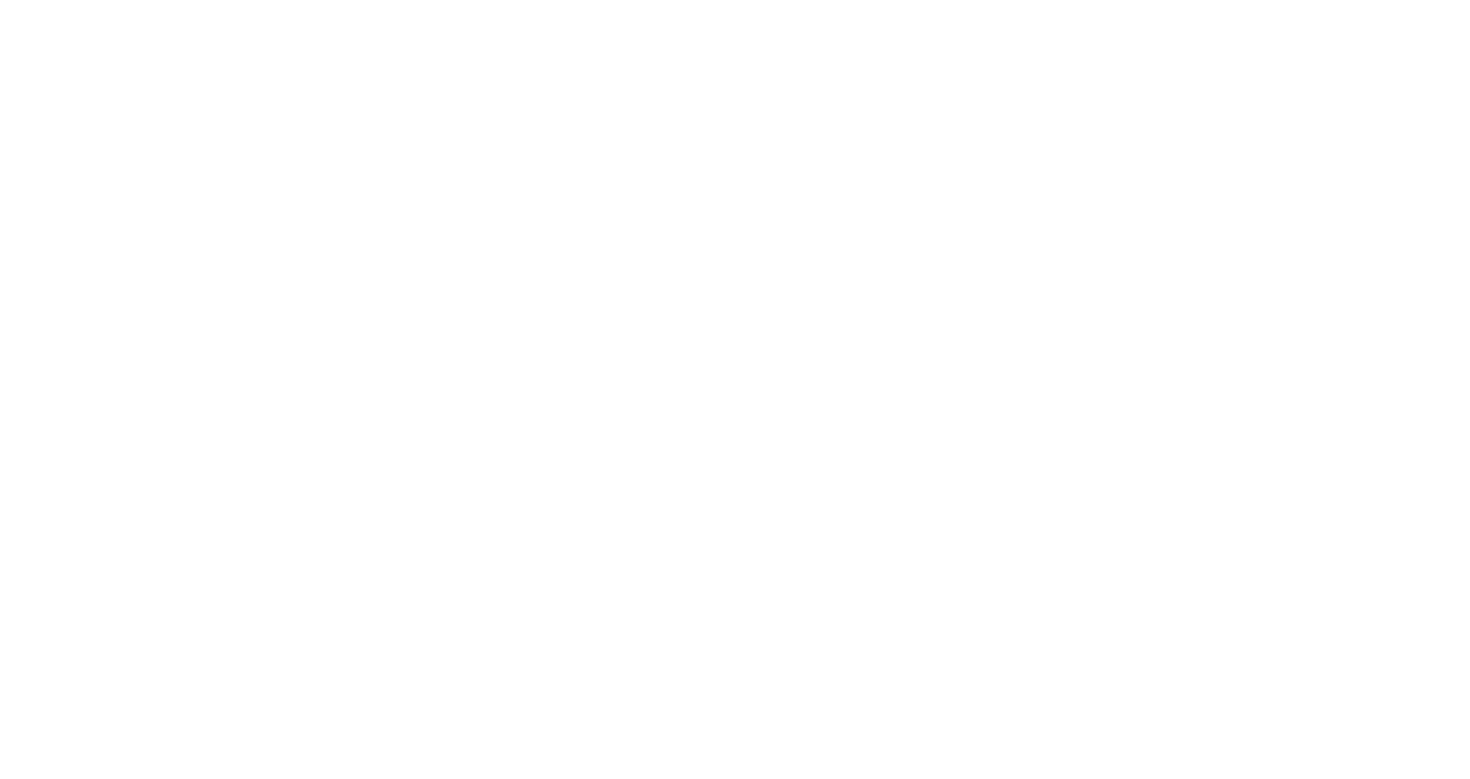 scroll, scrollTop: 0, scrollLeft: 0, axis: both 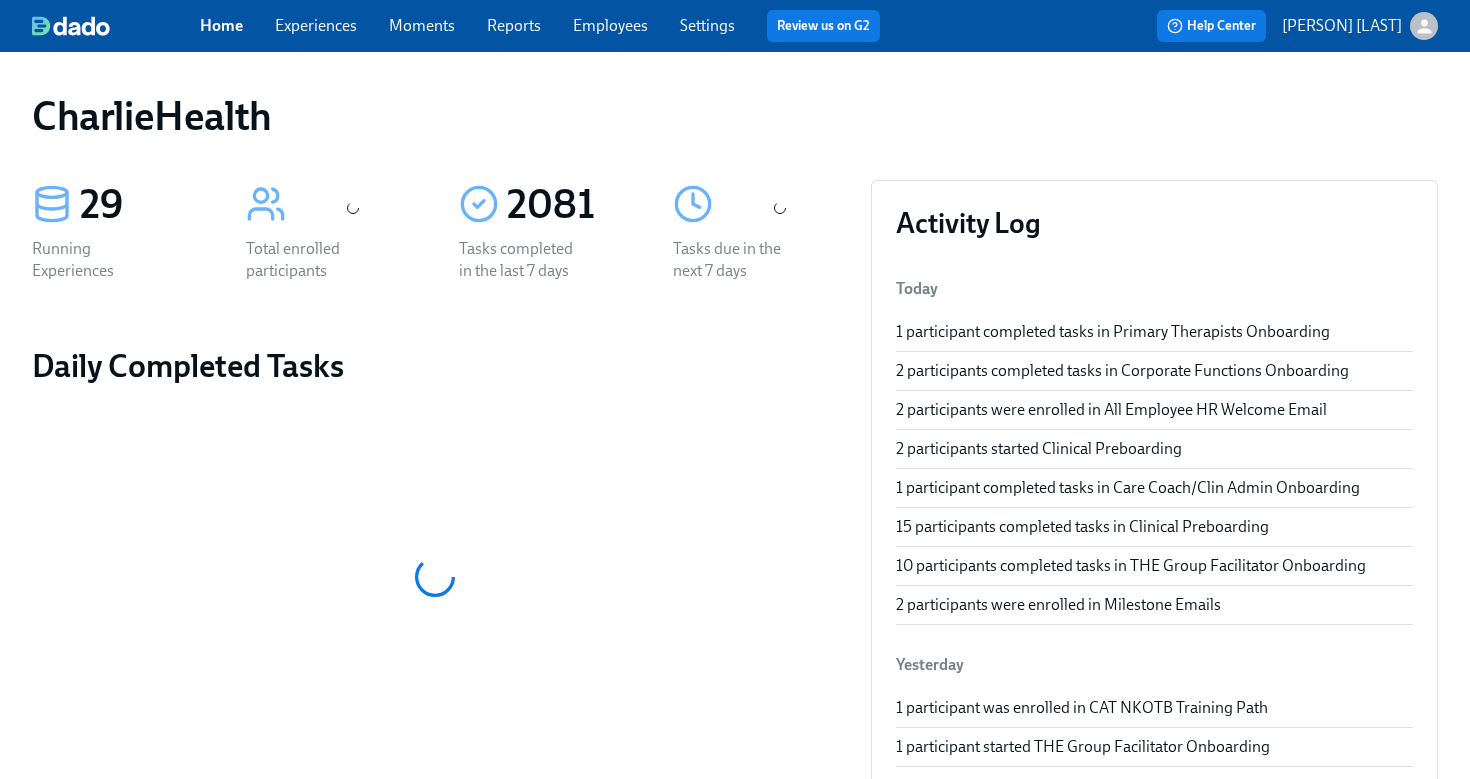 click on "Employees" at bounding box center [610, 25] 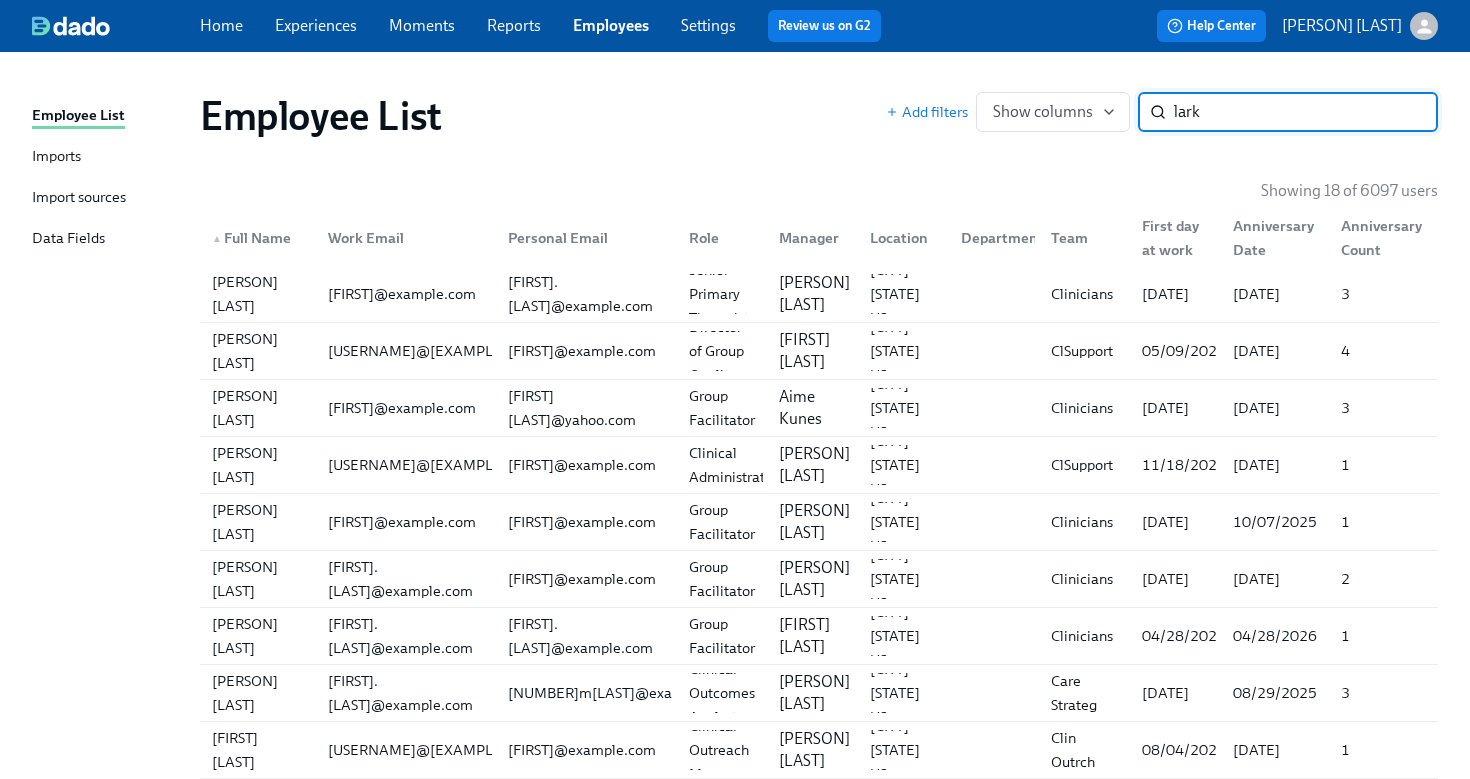 click on "lark" at bounding box center (1306, 112) 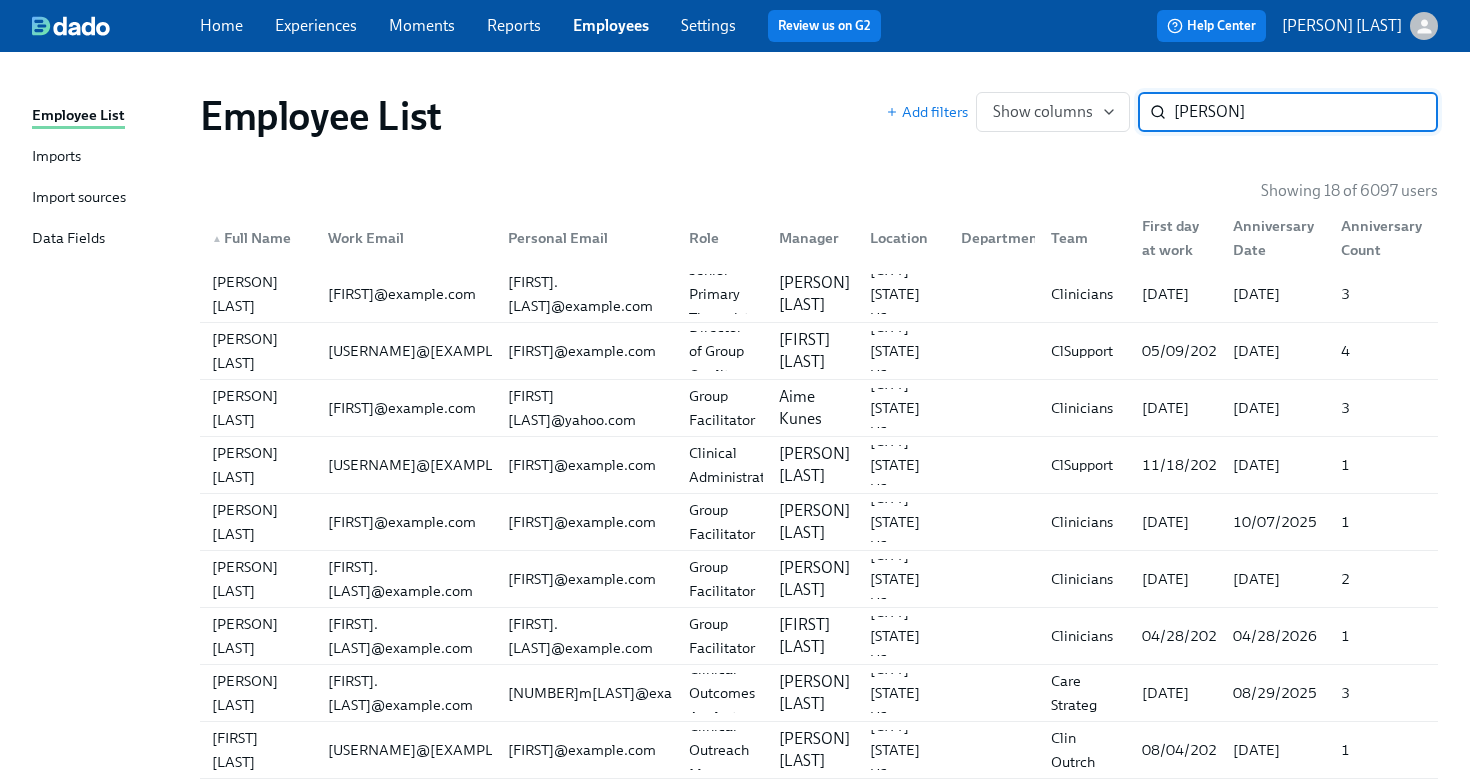 type on "[PERSON]" 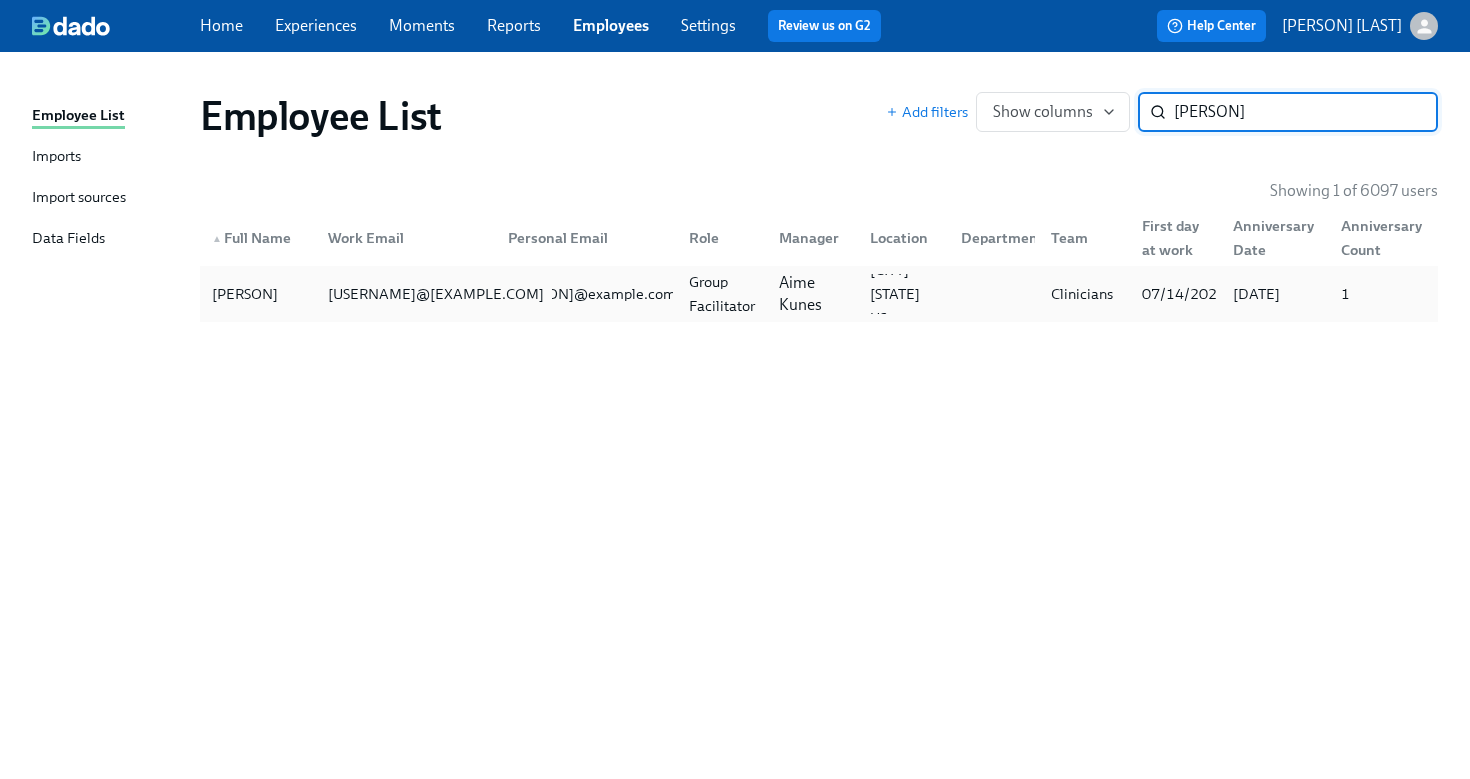 click on "[USERNAME]@[EXAMPLE.COM]" at bounding box center (436, 294) 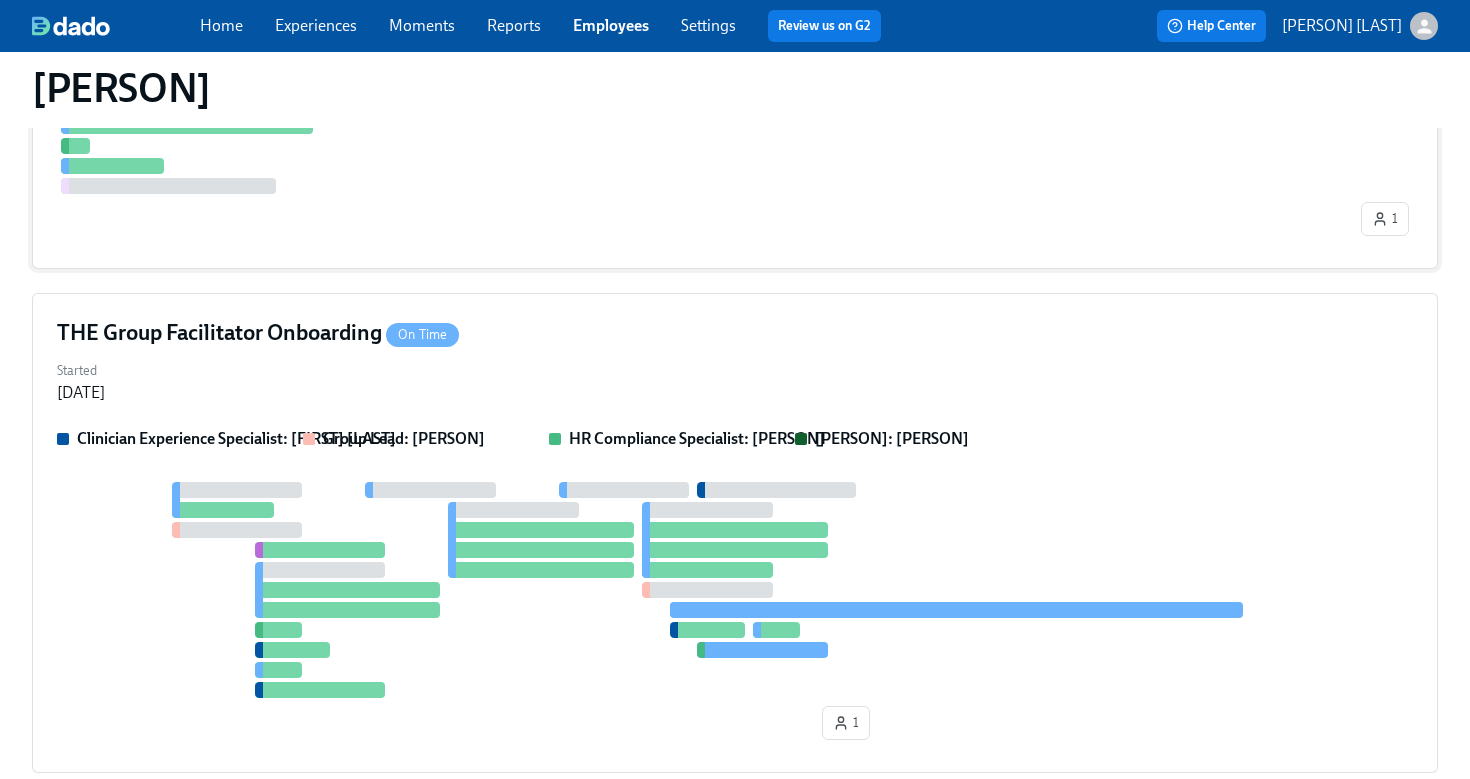 scroll, scrollTop: 695, scrollLeft: 0, axis: vertical 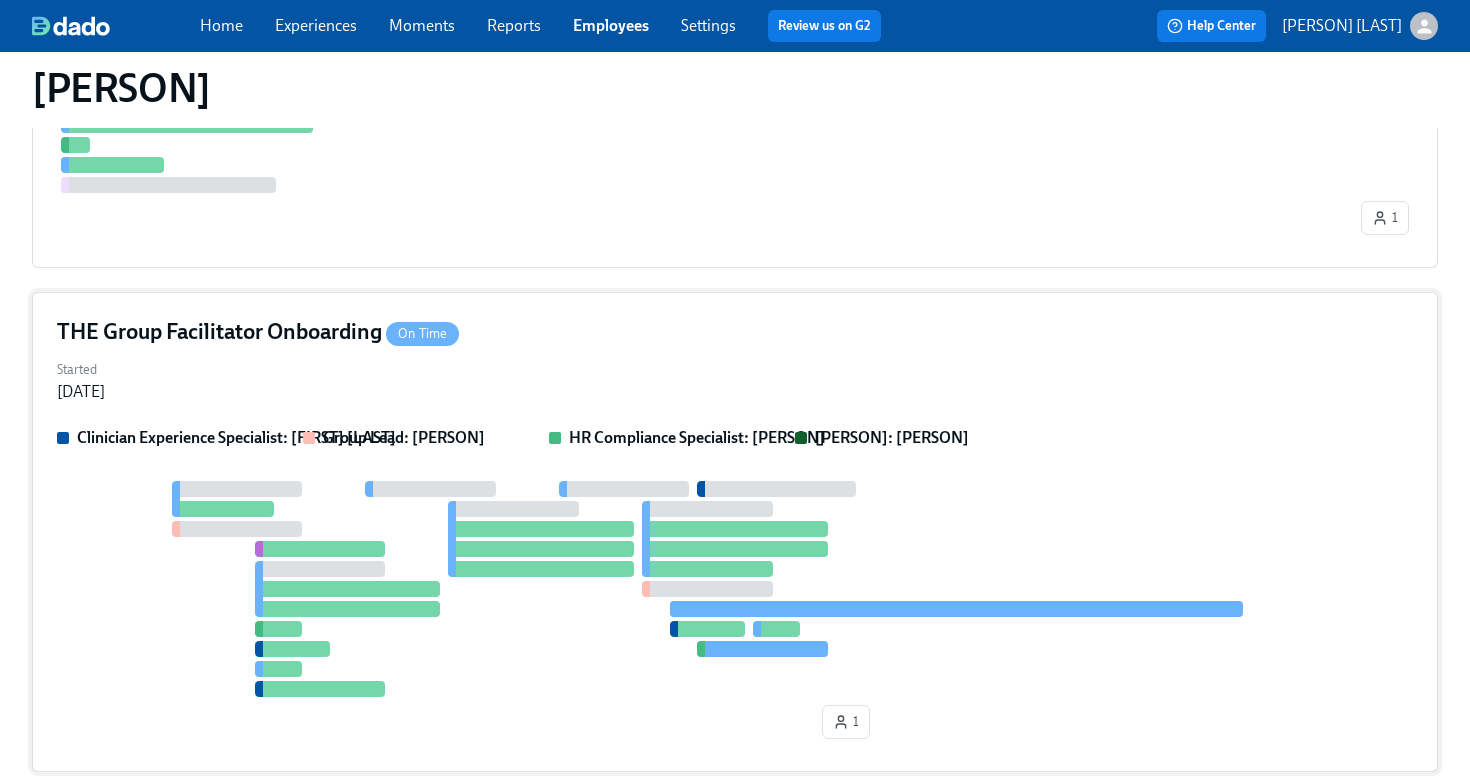 click on "Started [DATE]" at bounding box center (735, 379) 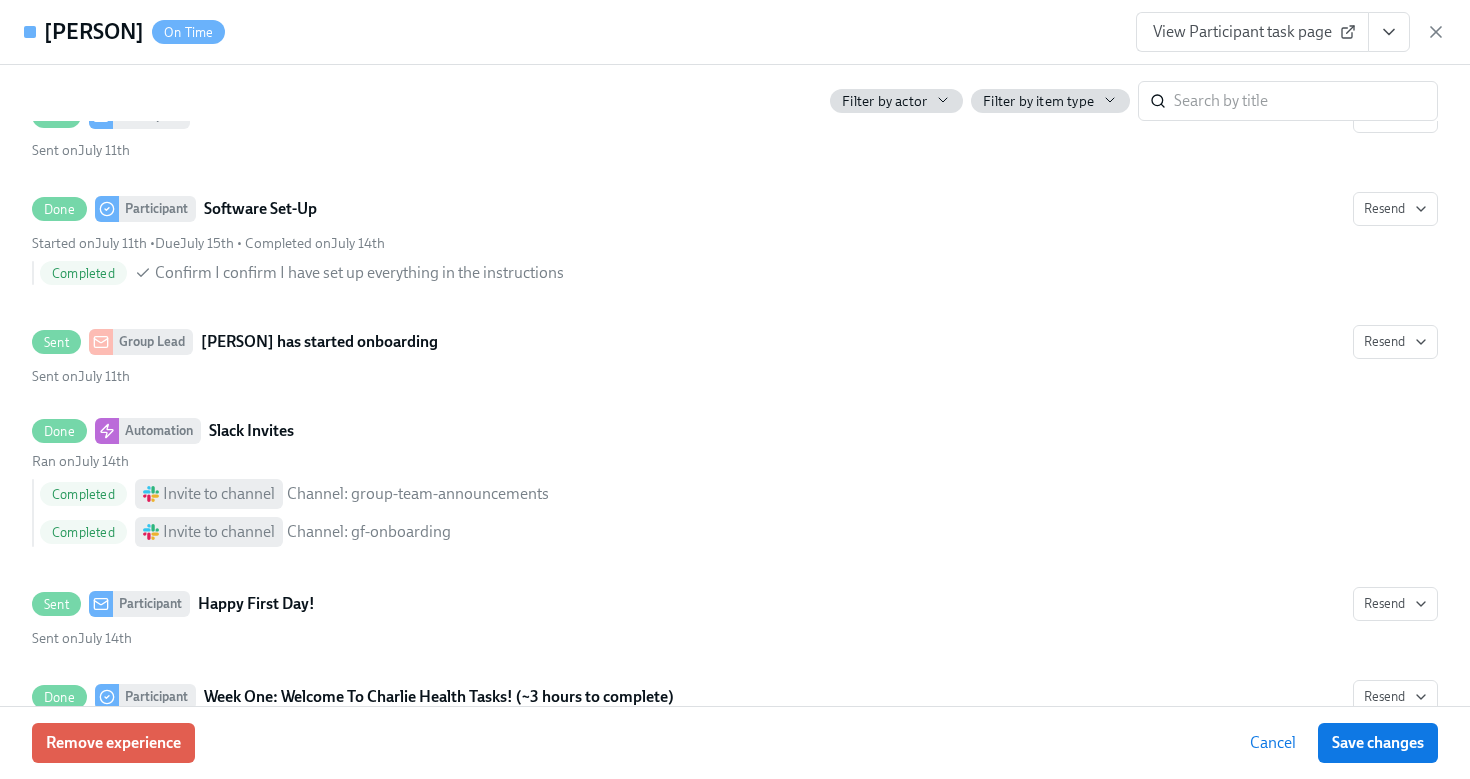 scroll, scrollTop: 1297, scrollLeft: 0, axis: vertical 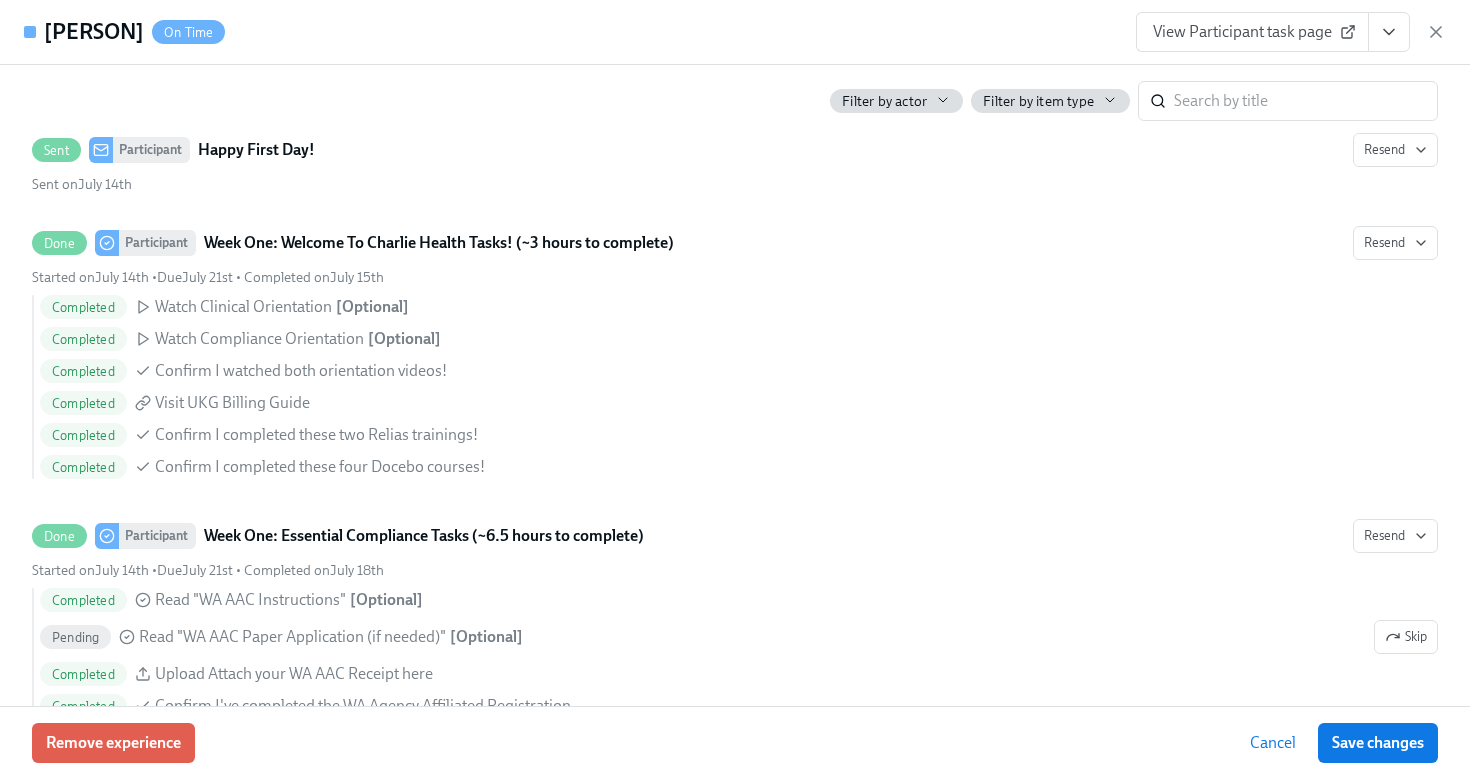 click 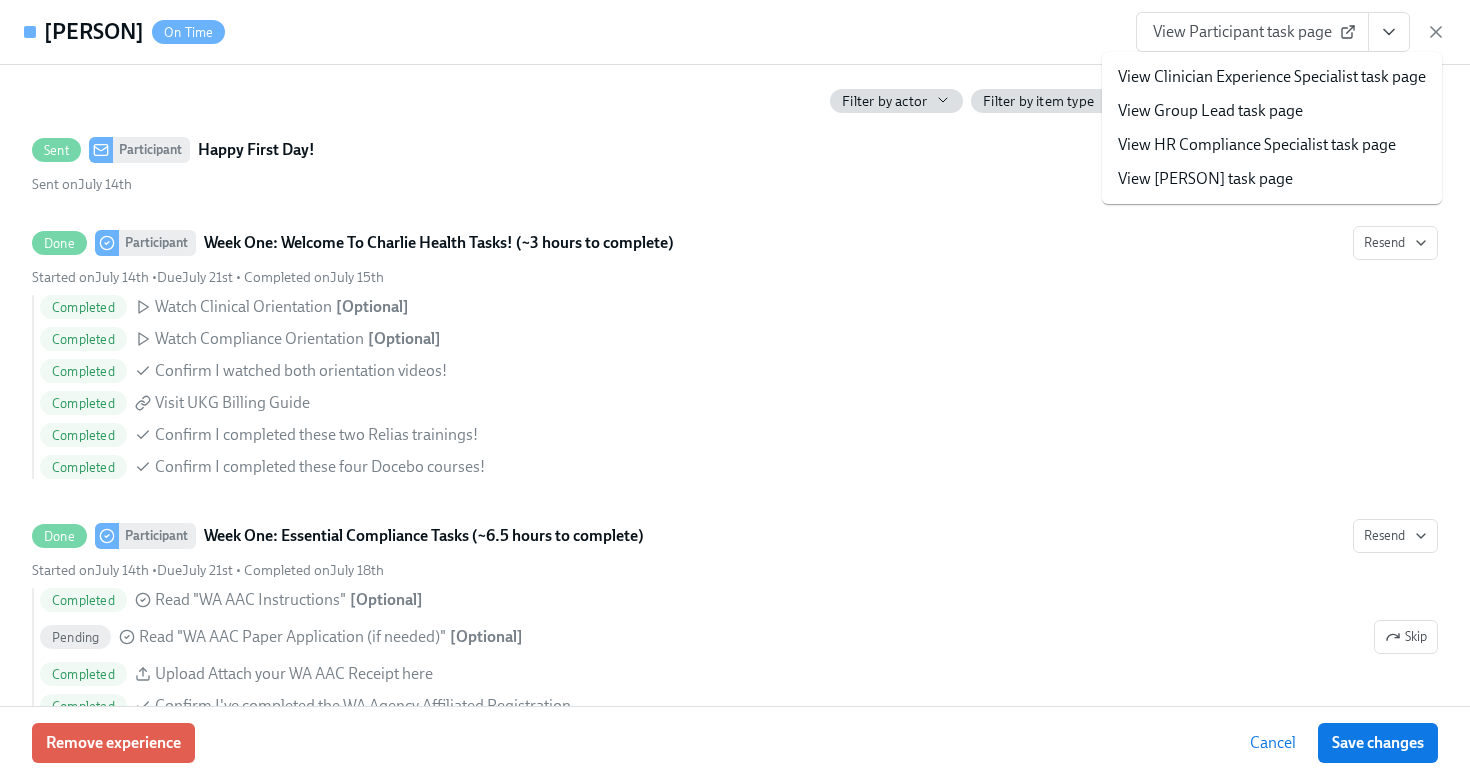 click on "View HR Compliance Specialist task page" at bounding box center (1257, 145) 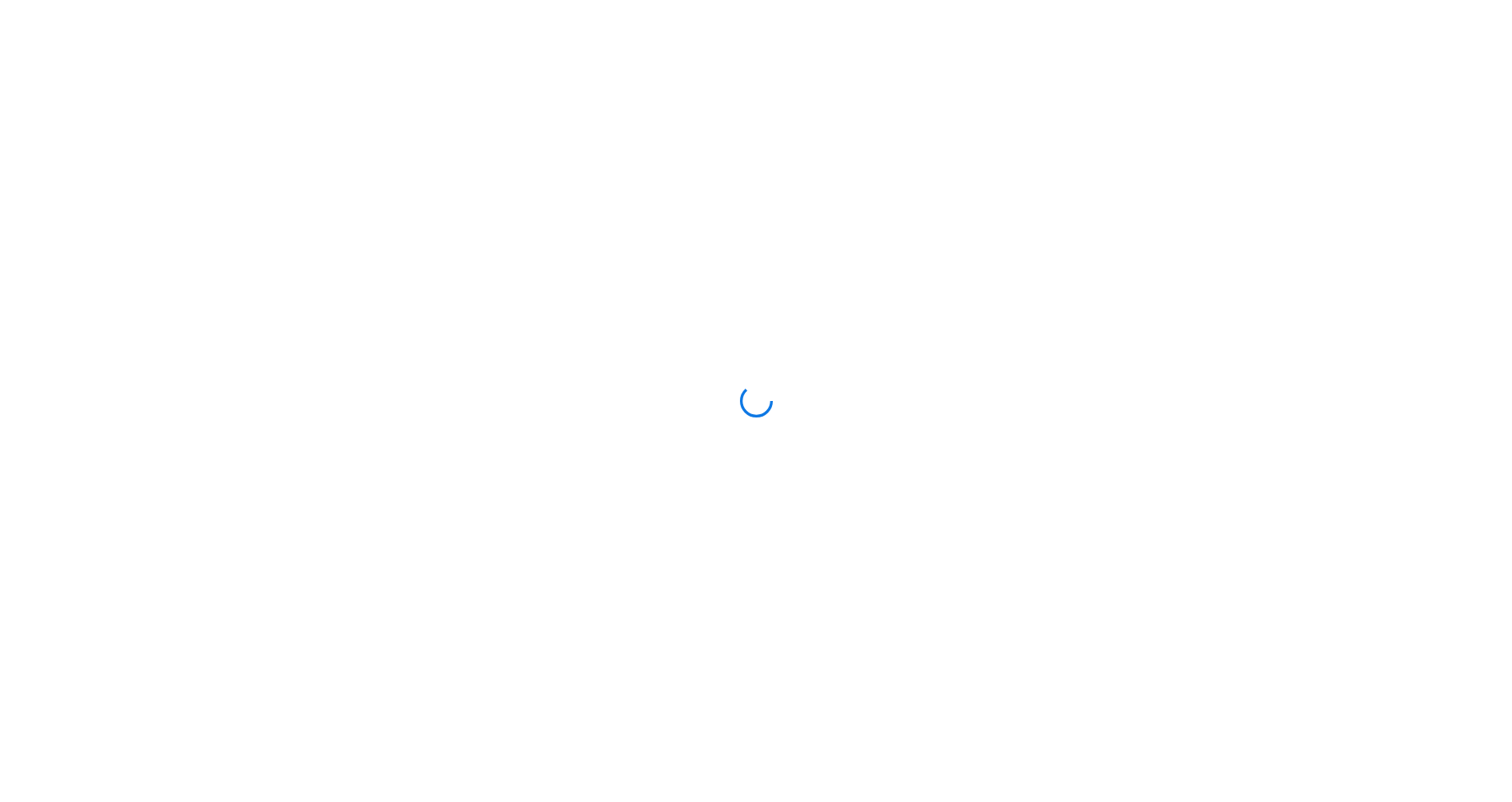 scroll, scrollTop: 0, scrollLeft: 0, axis: both 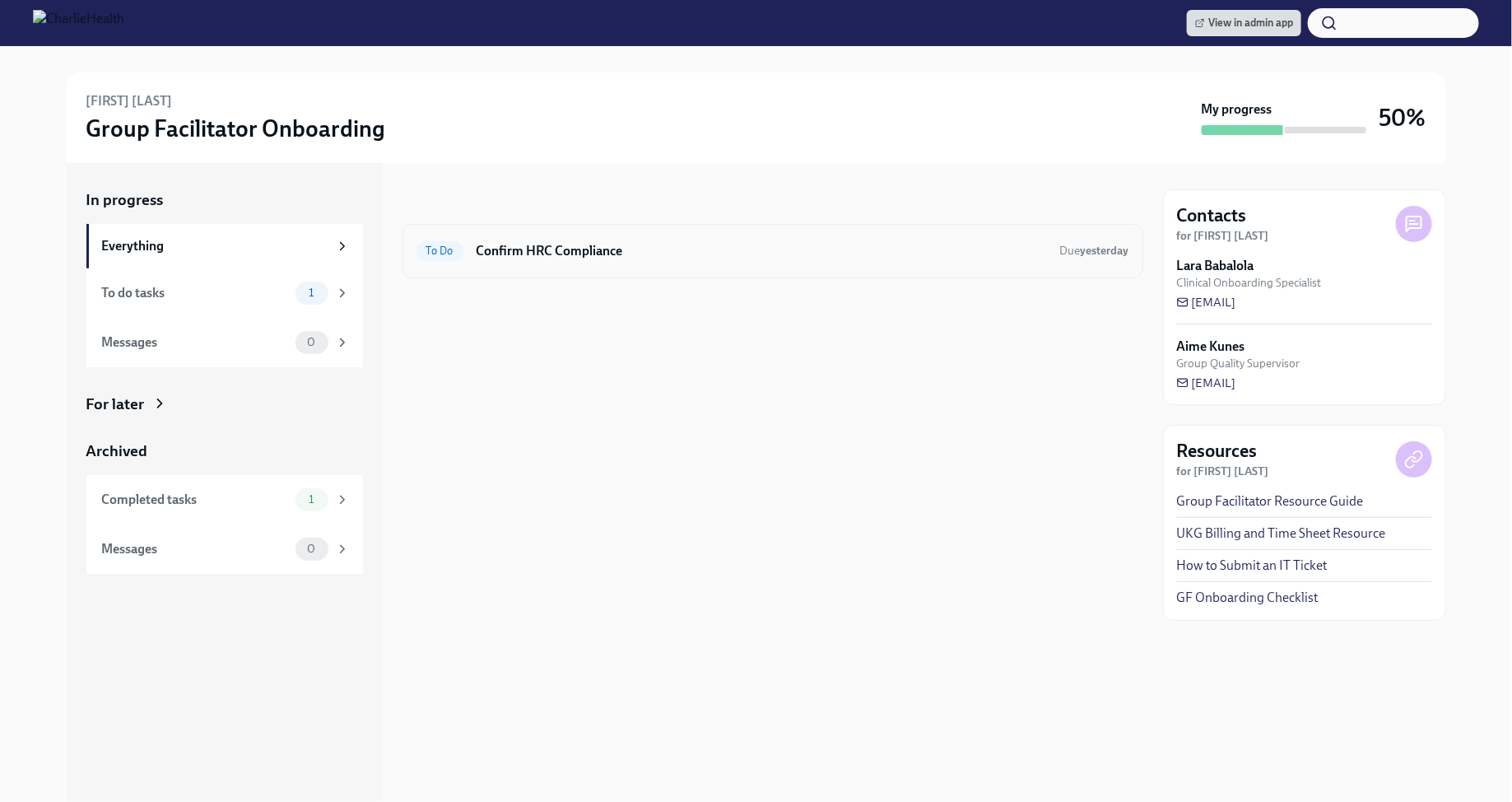 click on "Confirm HRC Compliance" at bounding box center [761, 251] 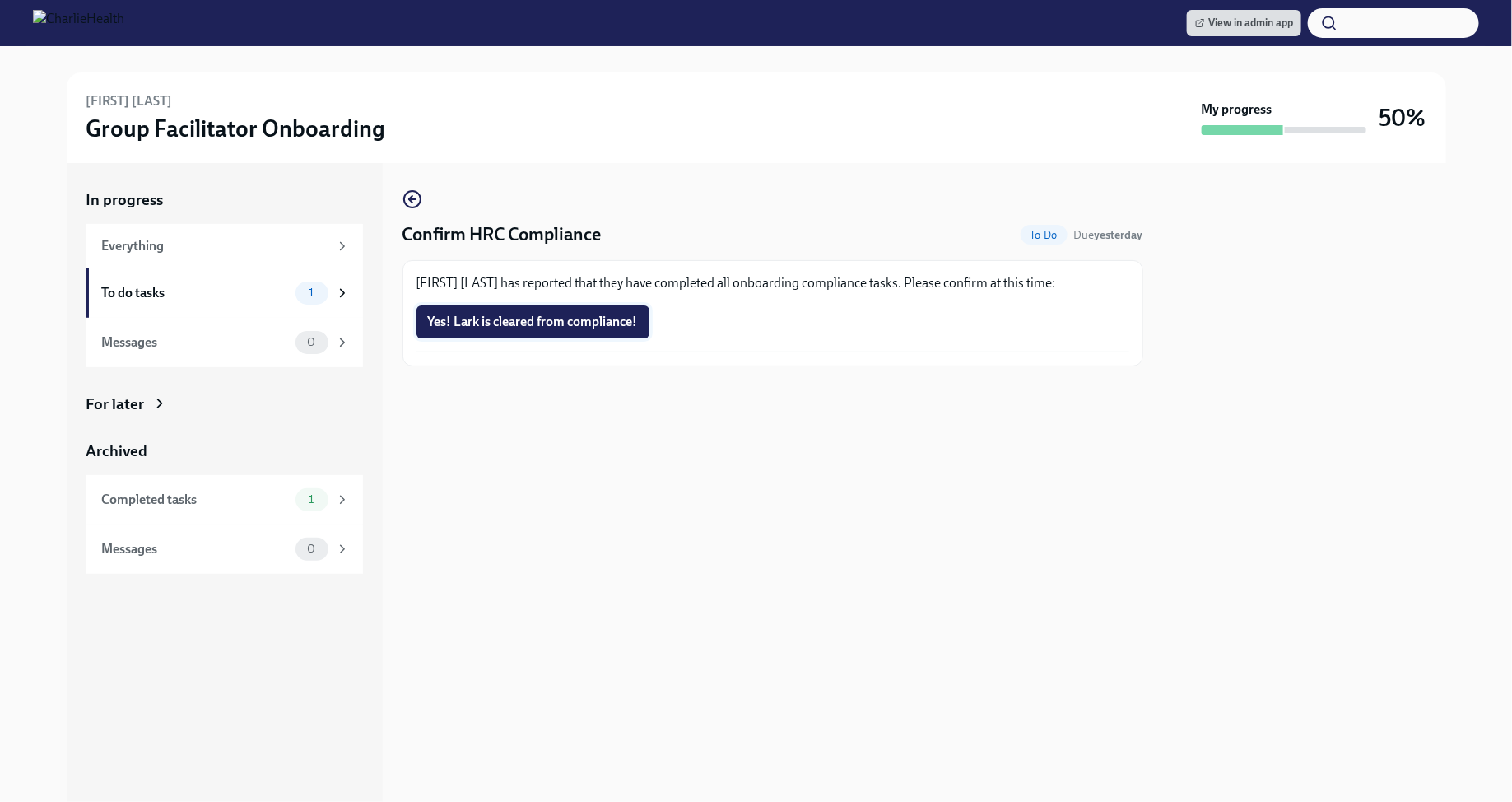 click on "Yes! Lark is cleared from compliance!" at bounding box center [533, 322] 